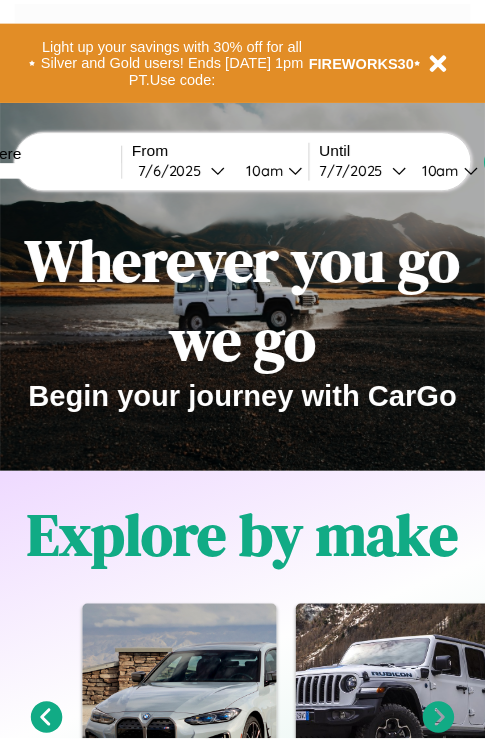 scroll, scrollTop: 0, scrollLeft: 0, axis: both 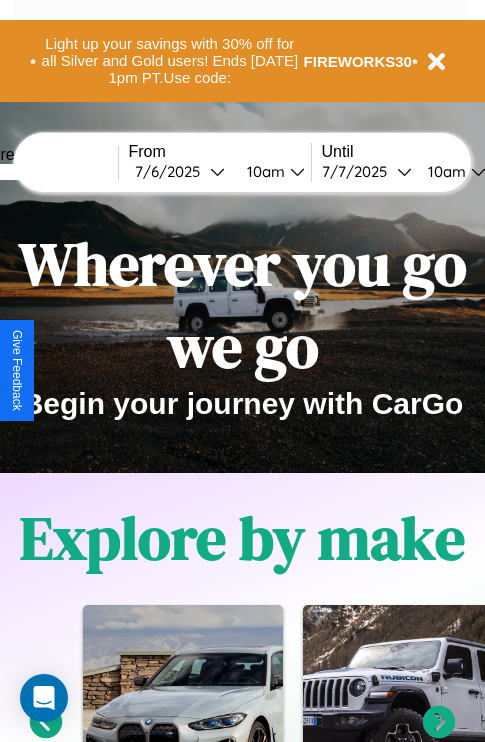 click at bounding box center (43, 172) 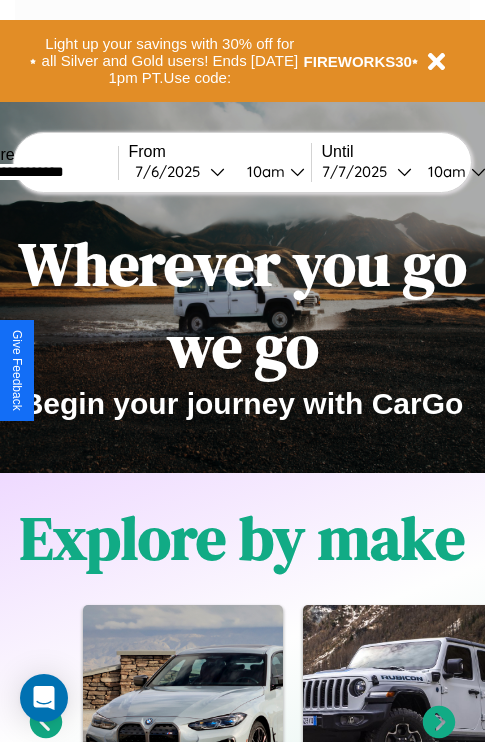 type on "**********" 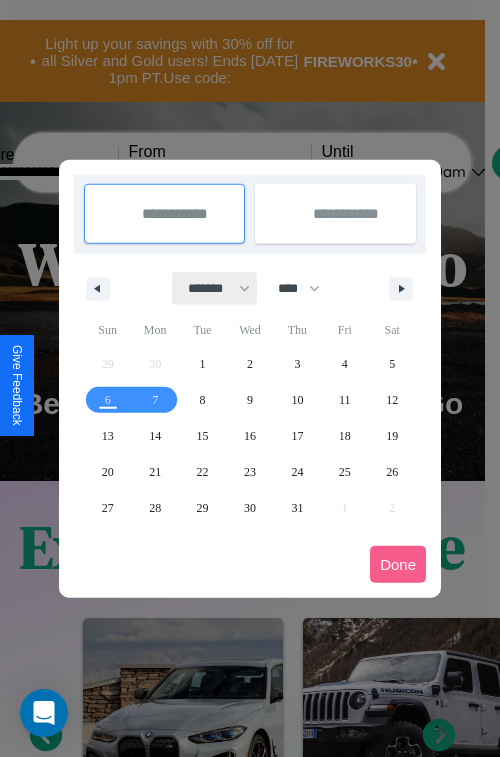 click on "******* ******** ***** ***** *** **** **** ****** ********* ******* ******** ********" at bounding box center (215, 288) 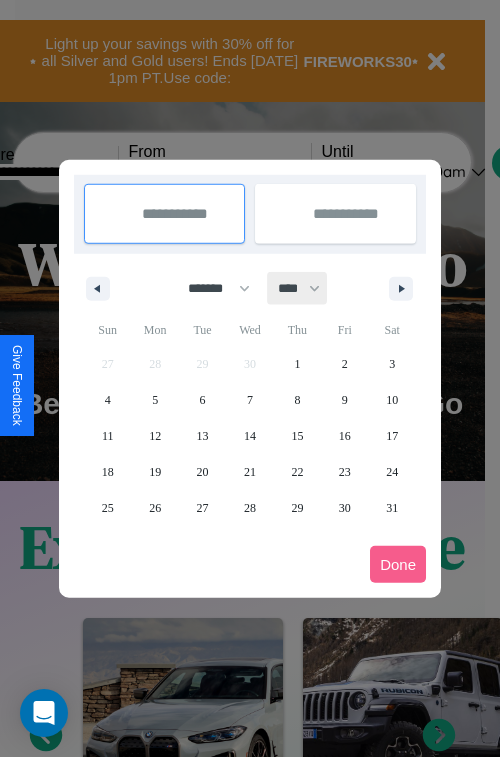 click on "**** **** **** **** **** **** **** **** **** **** **** **** **** **** **** **** **** **** **** **** **** **** **** **** **** **** **** **** **** **** **** **** **** **** **** **** **** **** **** **** **** **** **** **** **** **** **** **** **** **** **** **** **** **** **** **** **** **** **** **** **** **** **** **** **** **** **** **** **** **** **** **** **** **** **** **** **** **** **** **** **** **** **** **** **** **** **** **** **** **** **** **** **** **** **** **** **** **** **** **** **** **** **** **** **** **** **** **** **** **** **** **** **** **** **** **** **** **** **** **** ****" at bounding box center [298, 288] 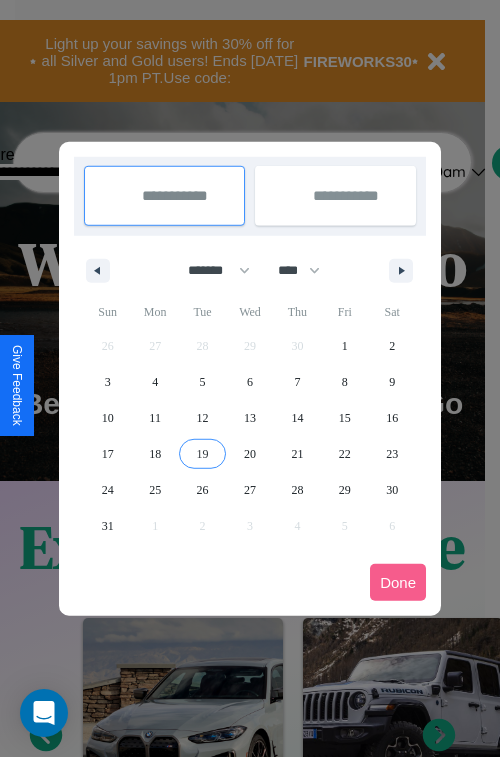 click on "19" at bounding box center [203, 454] 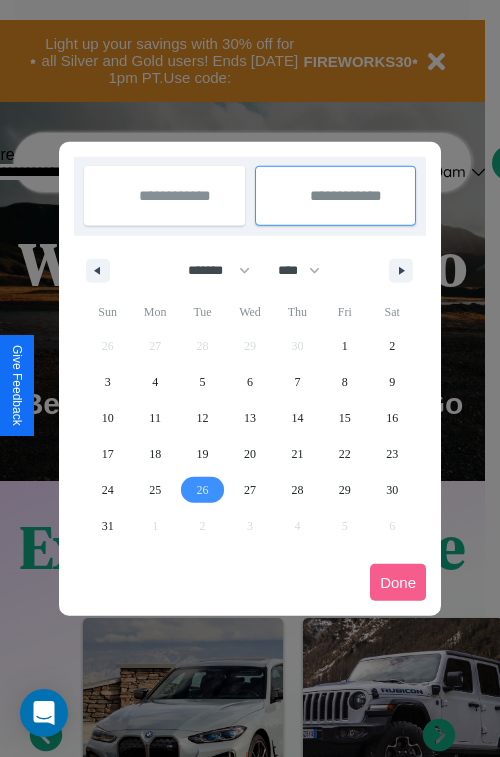 click on "26" at bounding box center [203, 490] 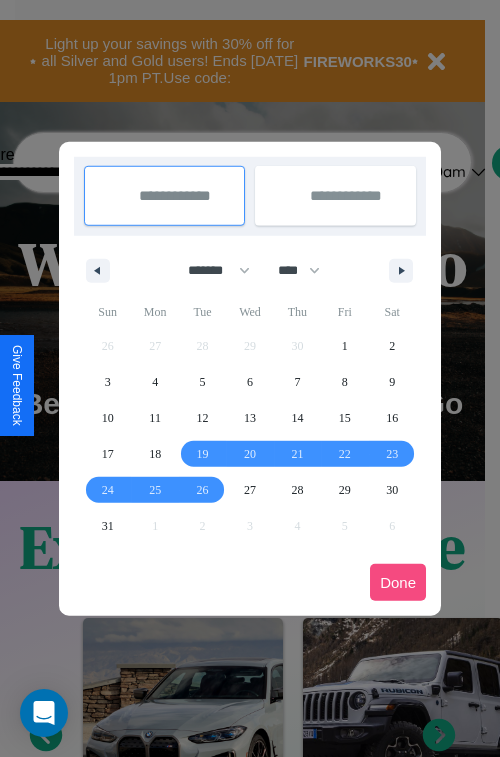 click on "Done" at bounding box center [398, 582] 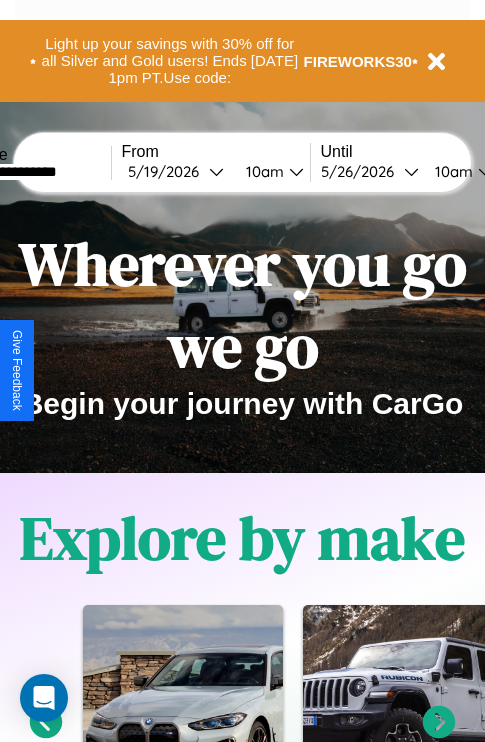 scroll, scrollTop: 0, scrollLeft: 75, axis: horizontal 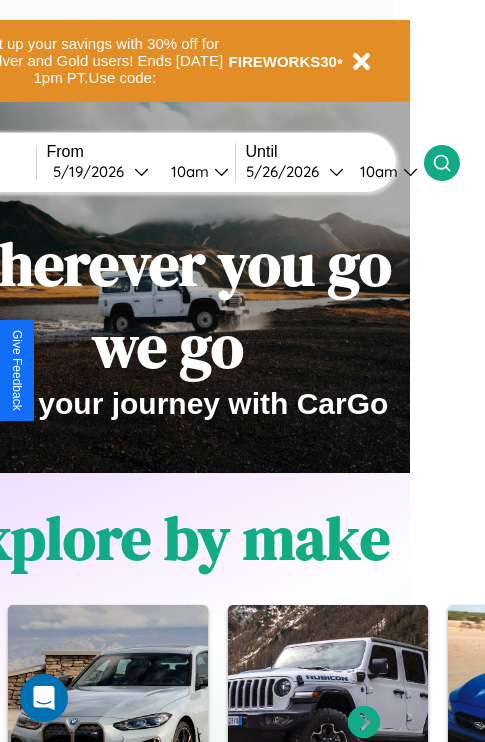 click 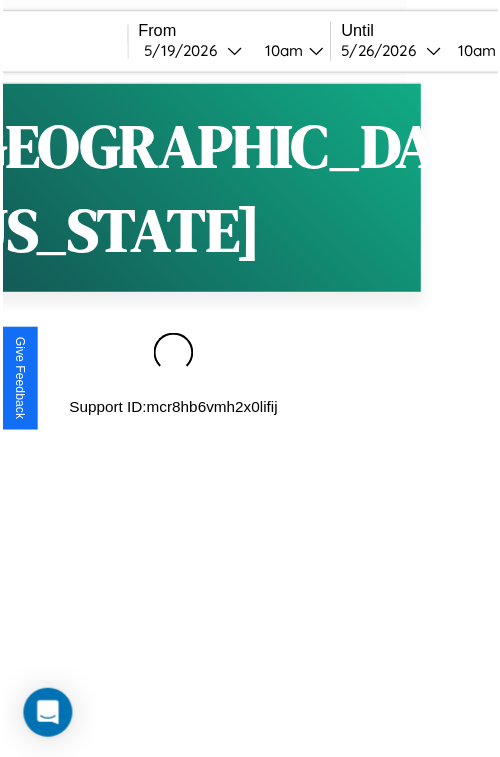 scroll, scrollTop: 0, scrollLeft: 0, axis: both 